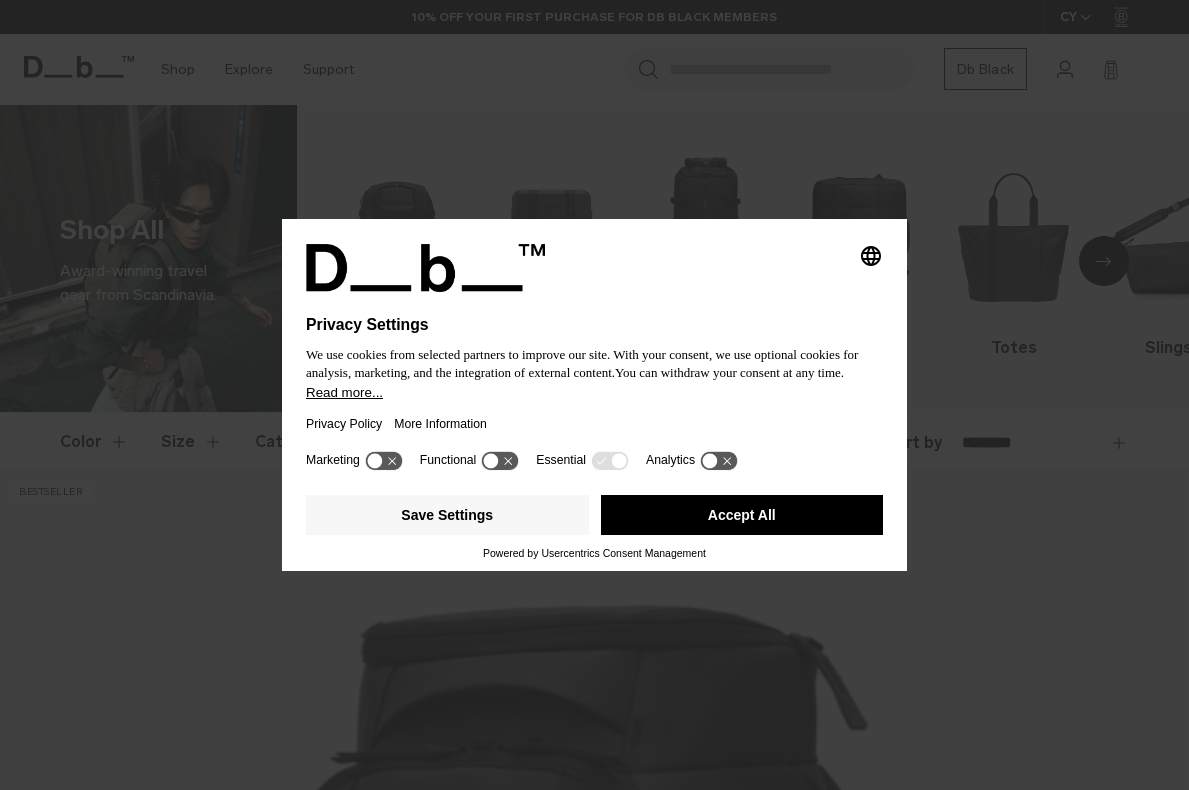 scroll, scrollTop: 0, scrollLeft: 0, axis: both 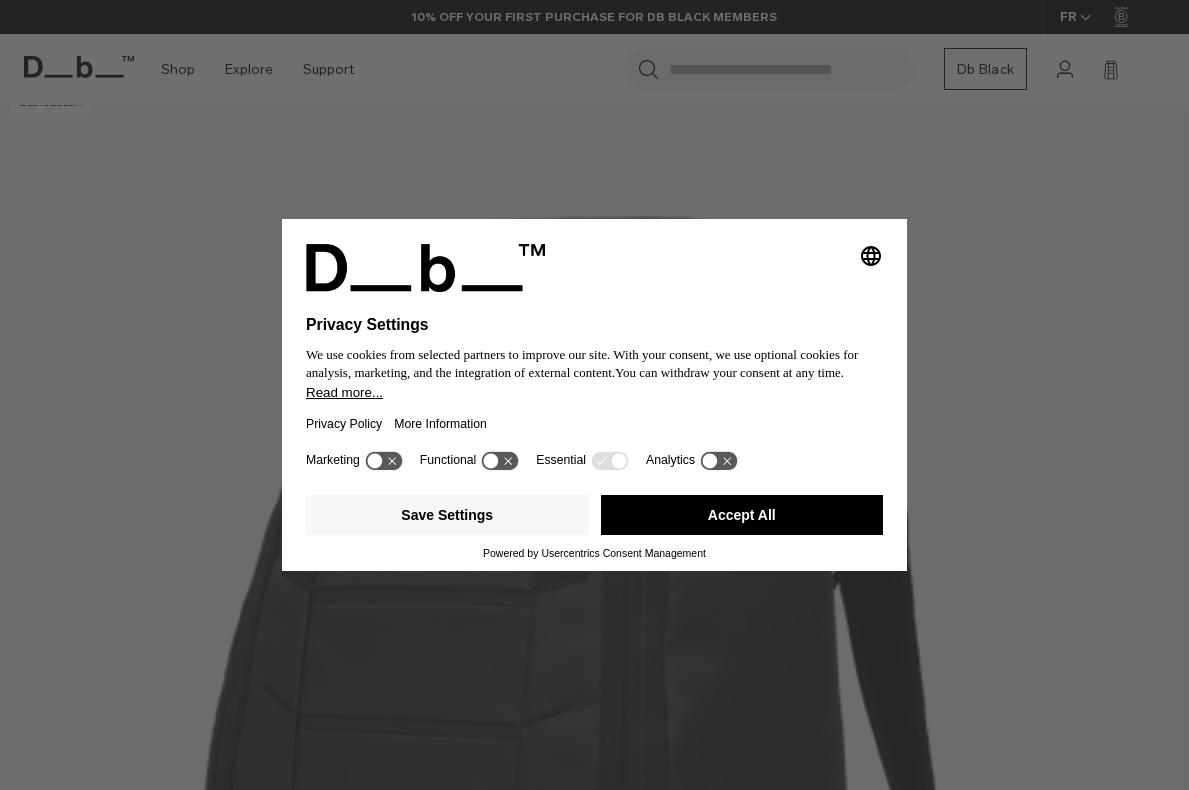 click on "Accept All" at bounding box center [742, 515] 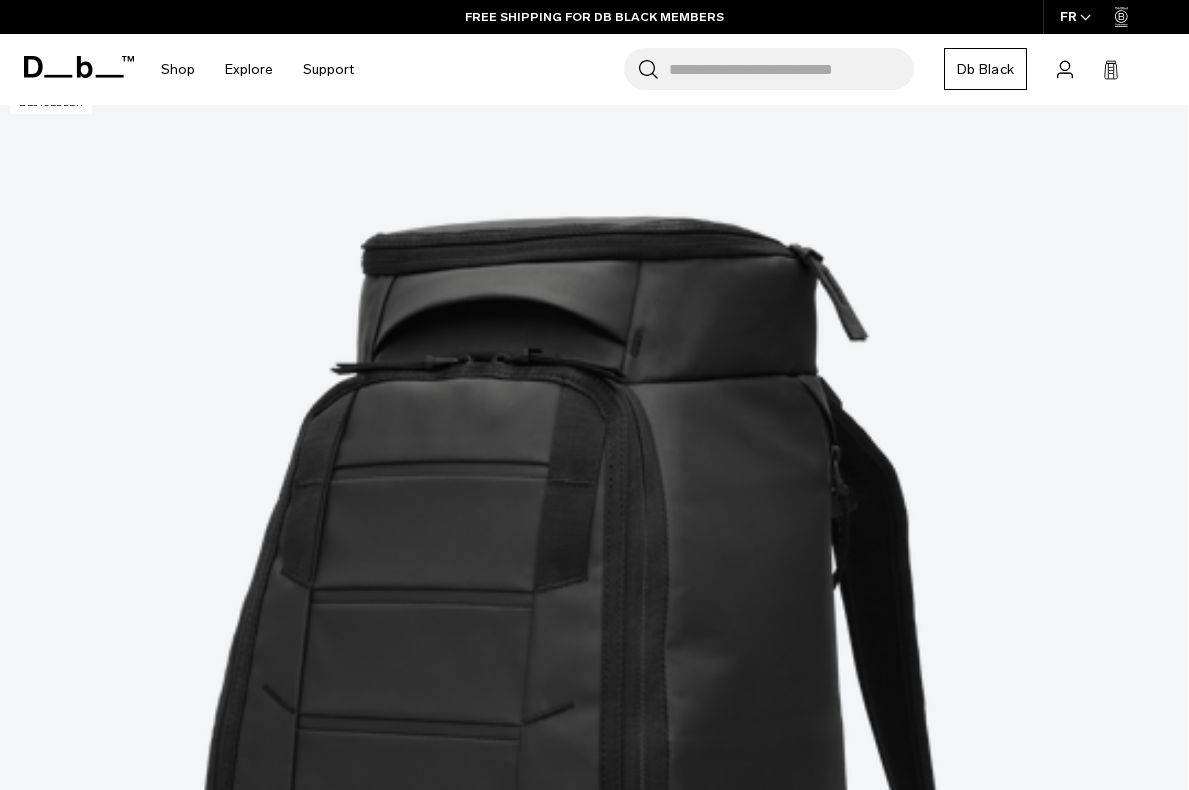 scroll, scrollTop: 0, scrollLeft: 0, axis: both 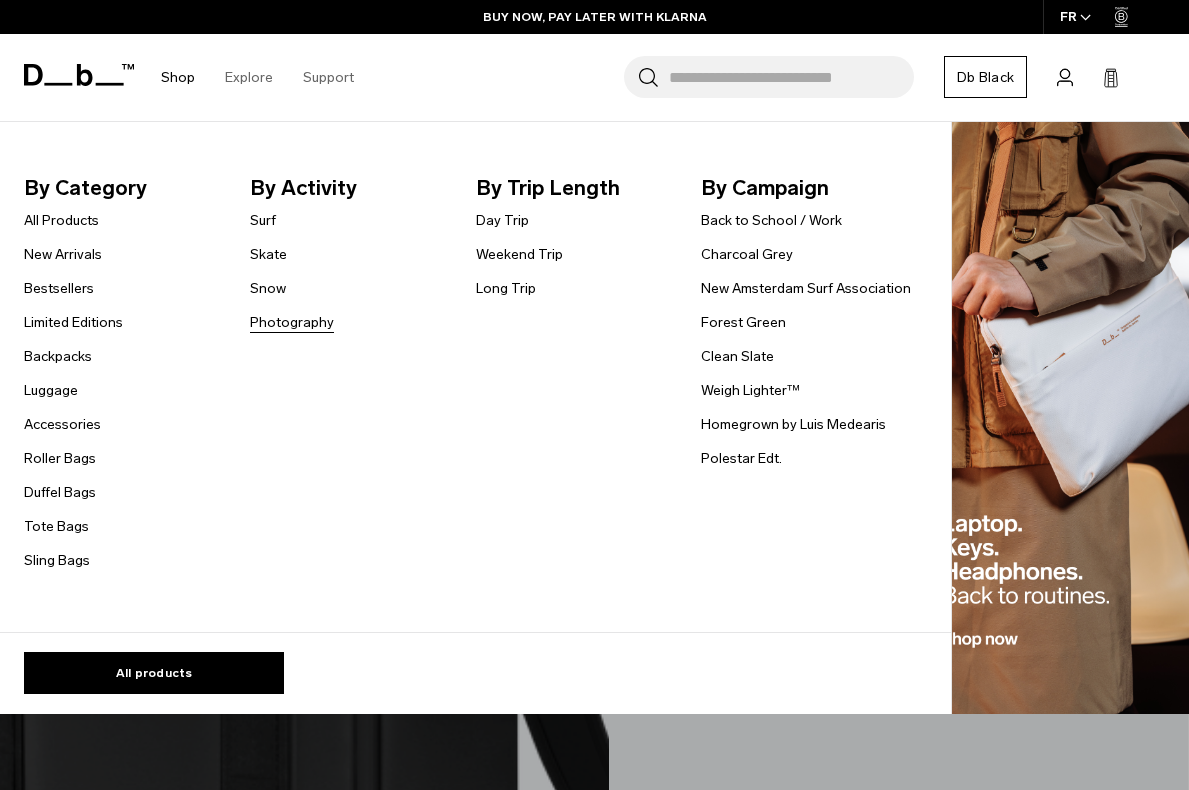click on "Photography" at bounding box center (292, 322) 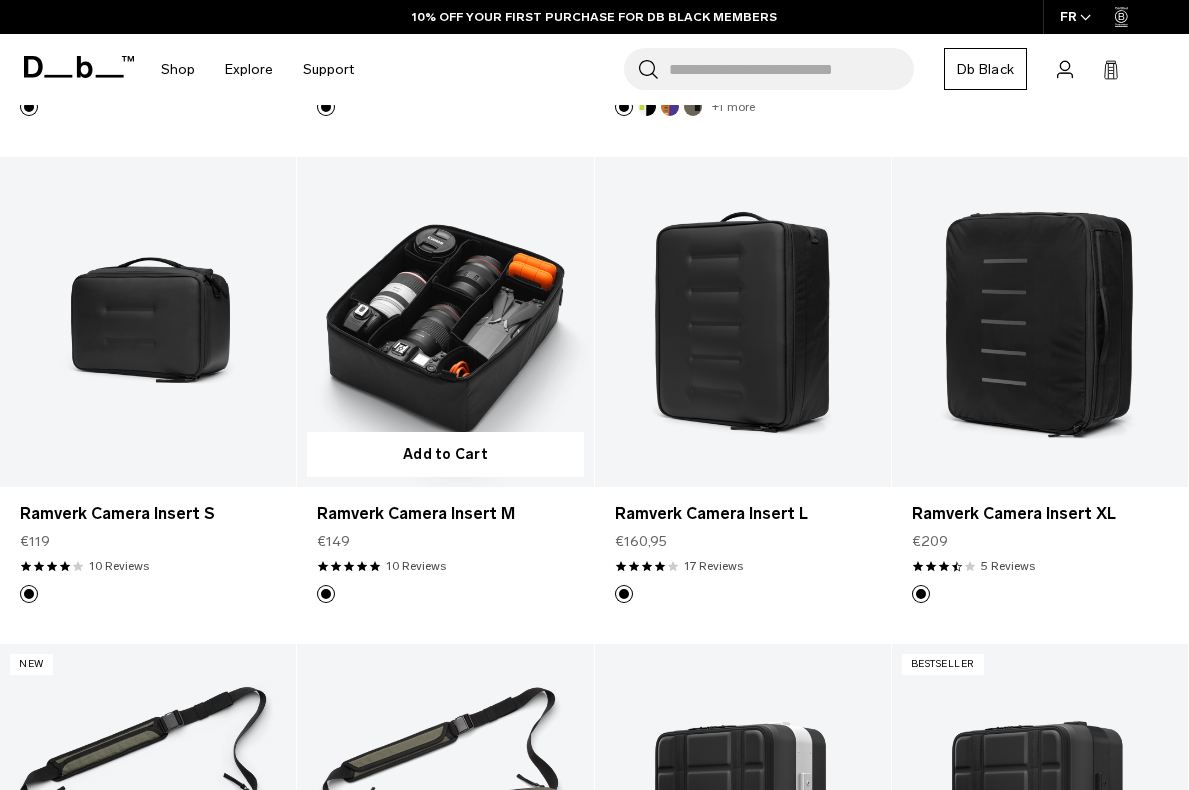 scroll, scrollTop: 801, scrollLeft: 0, axis: vertical 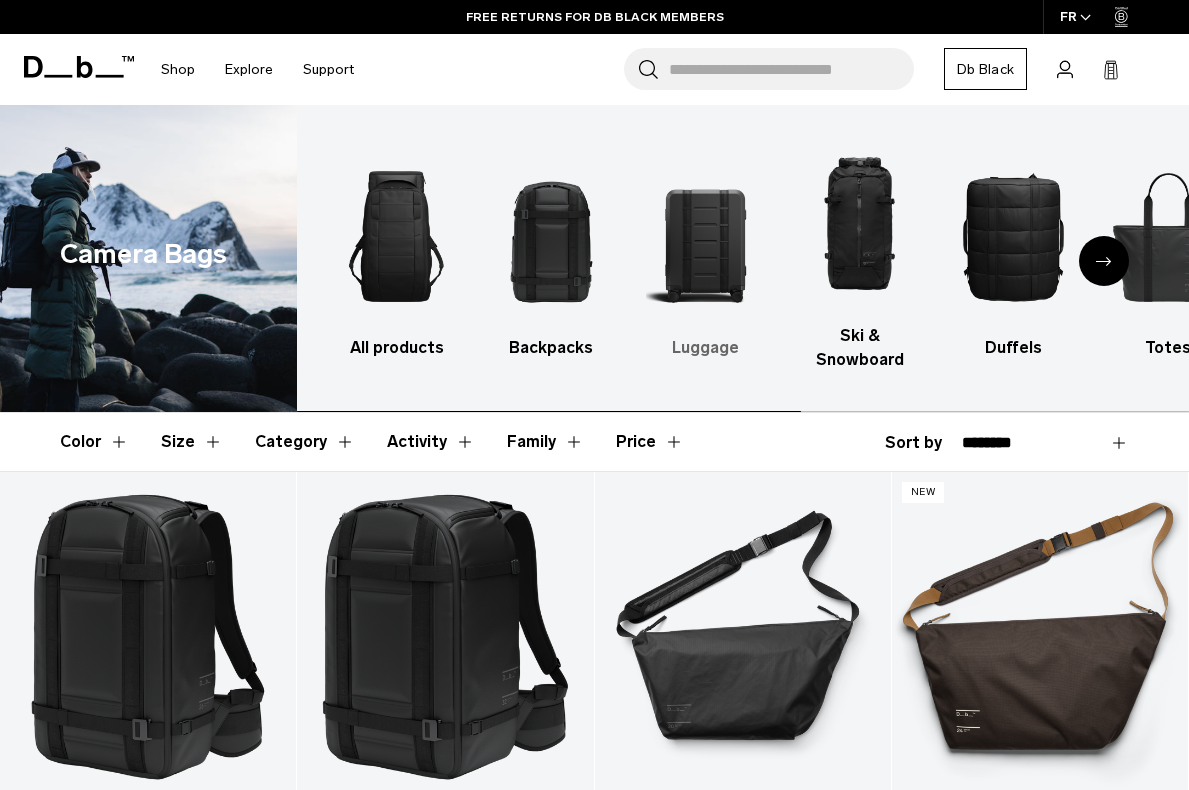 click at bounding box center (705, 236) 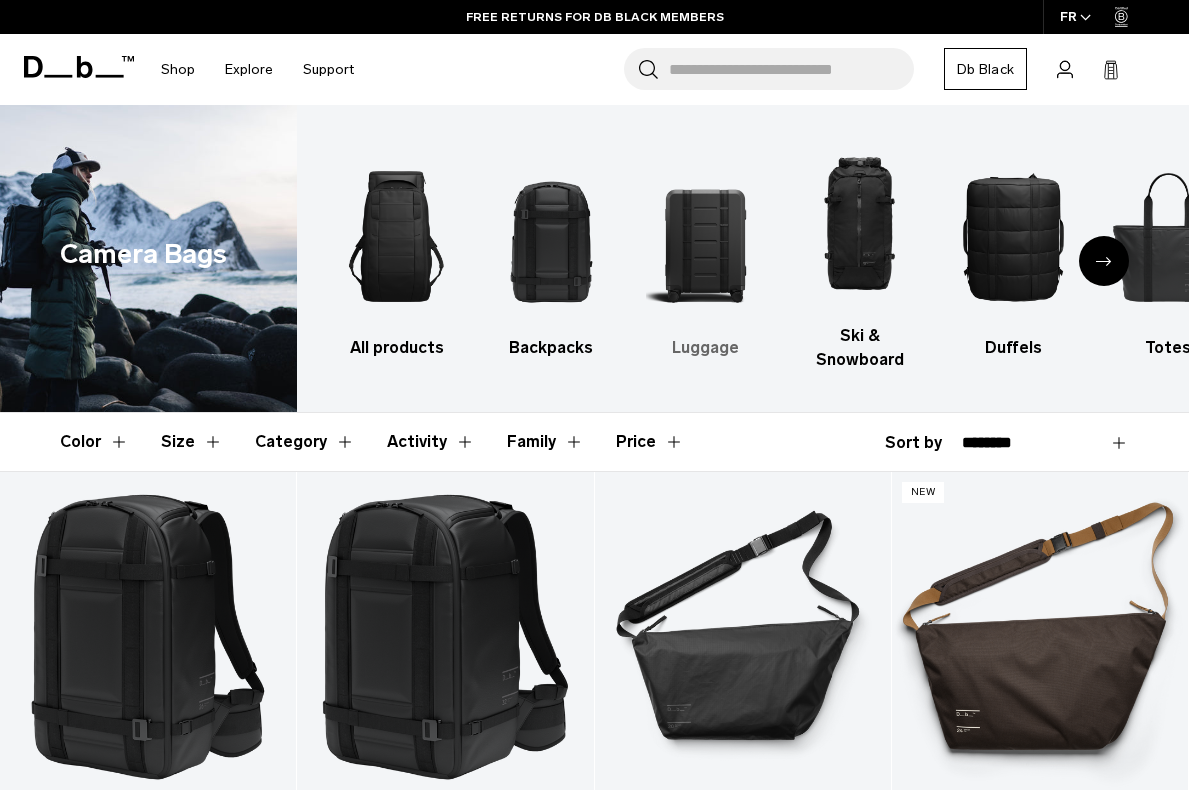 click on "Luggage" at bounding box center [705, 348] 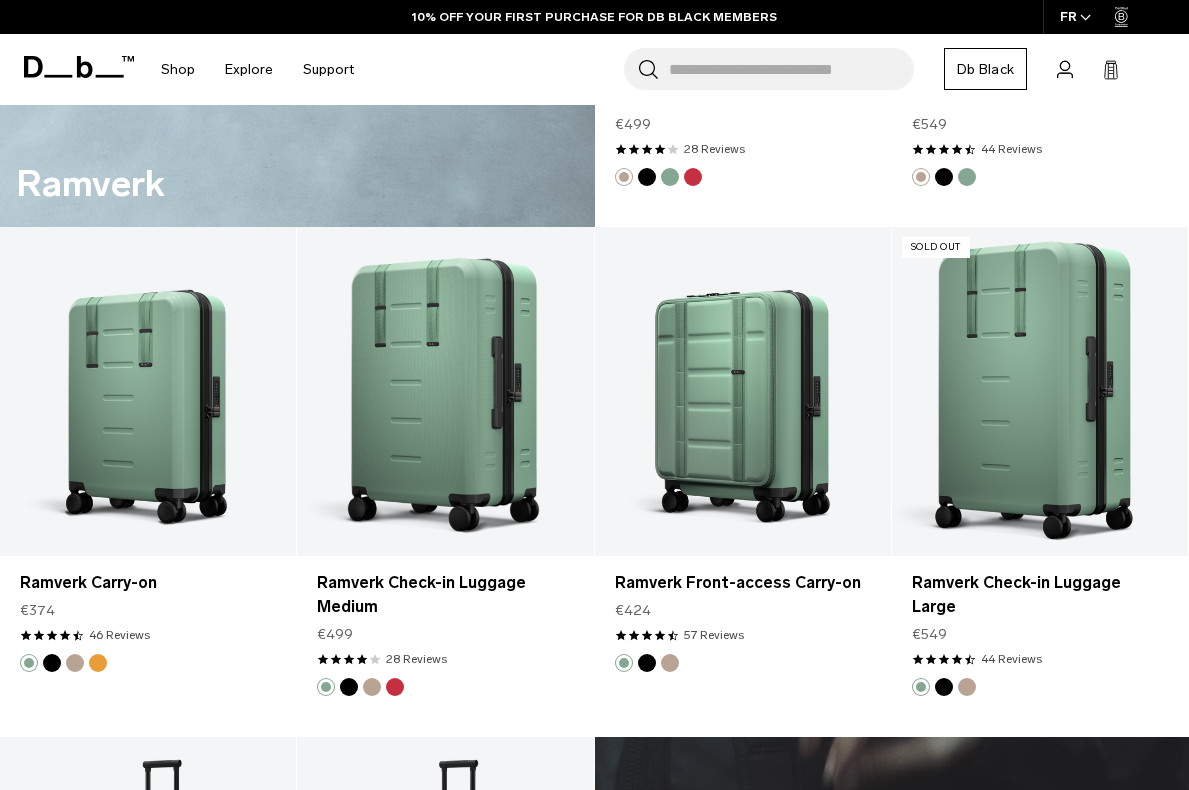 scroll, scrollTop: 3272, scrollLeft: 0, axis: vertical 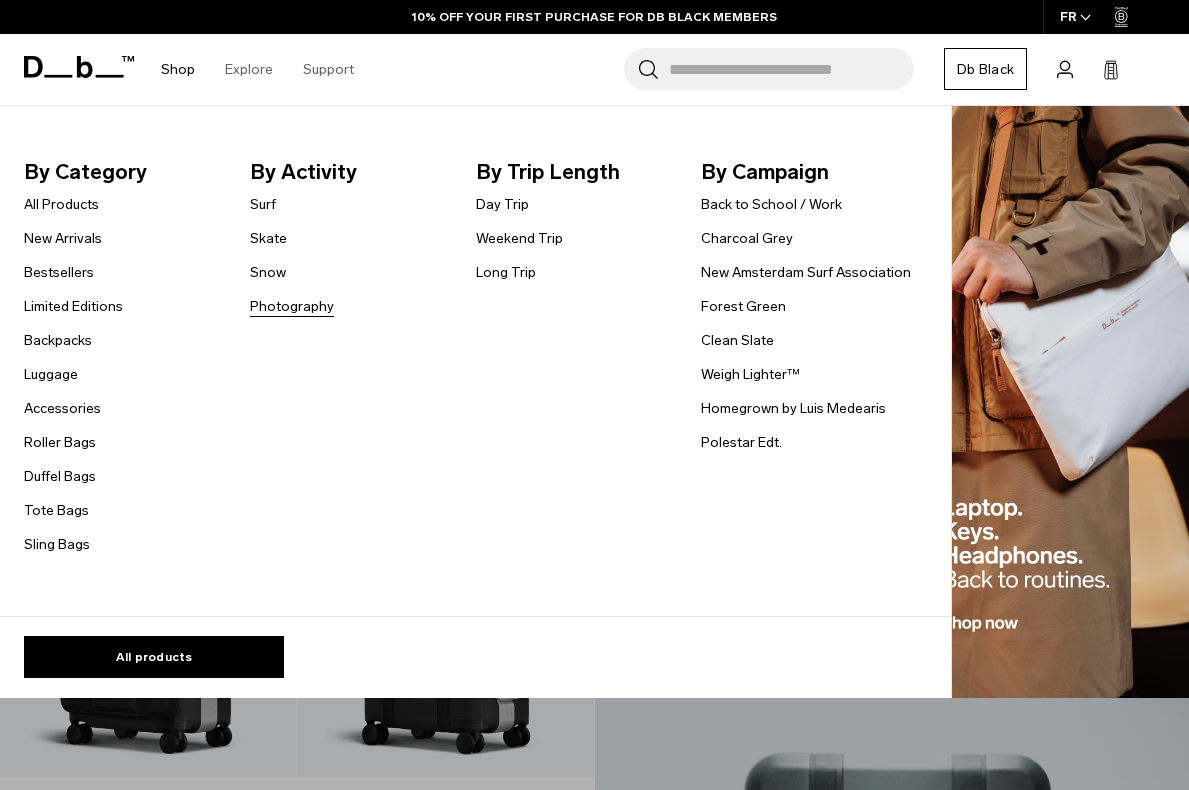 click on "Photography" at bounding box center (292, 306) 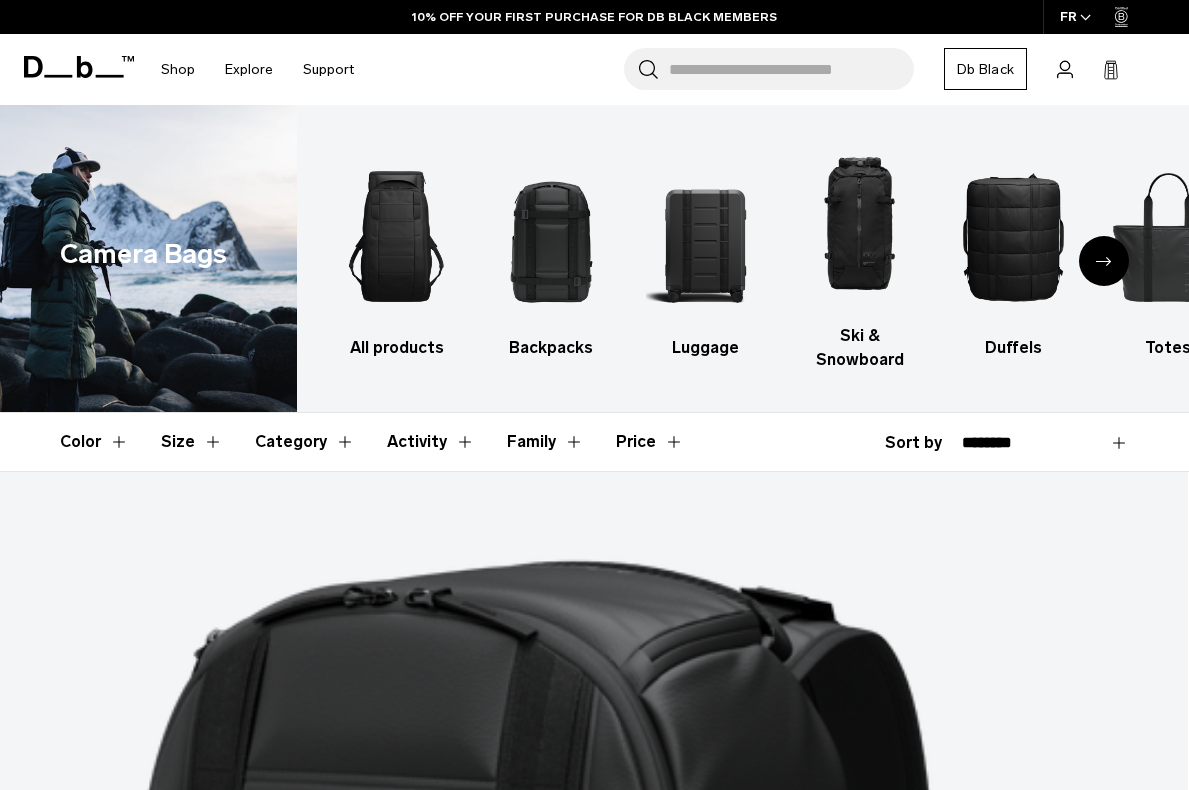 click at bounding box center (594, 8499) 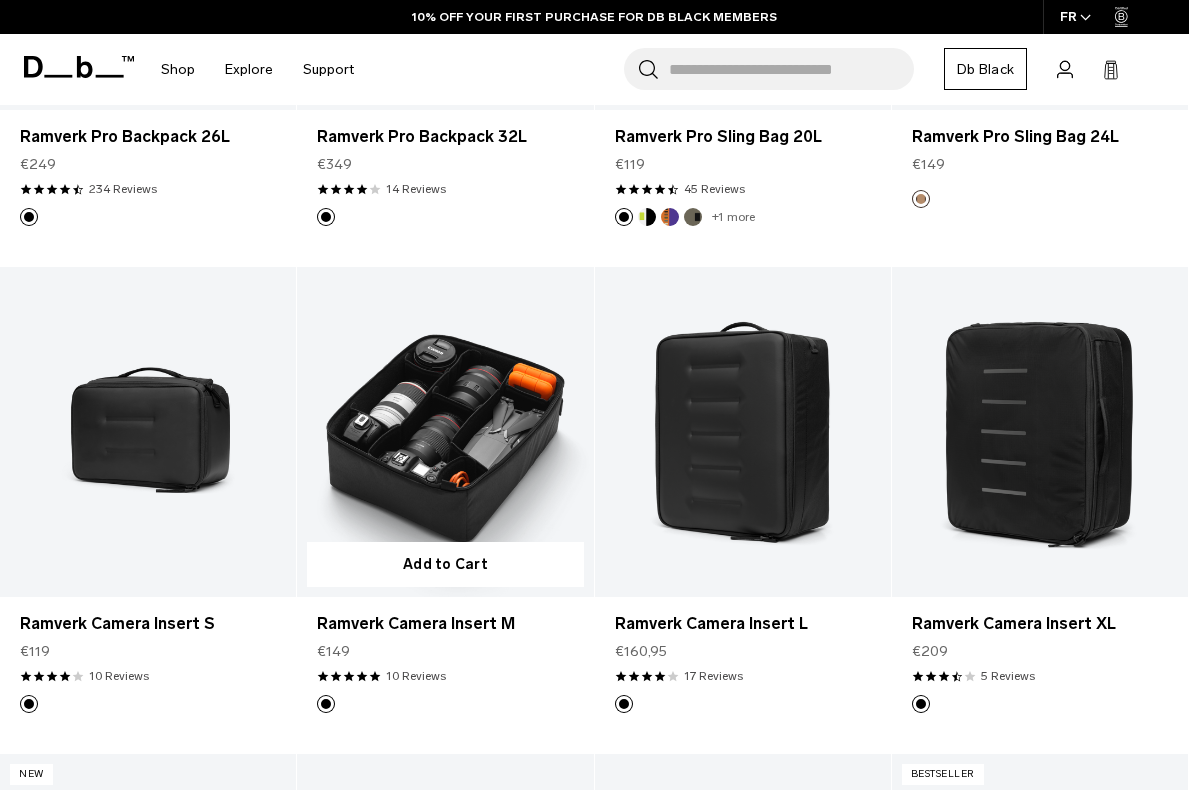 scroll, scrollTop: 691, scrollLeft: 0, axis: vertical 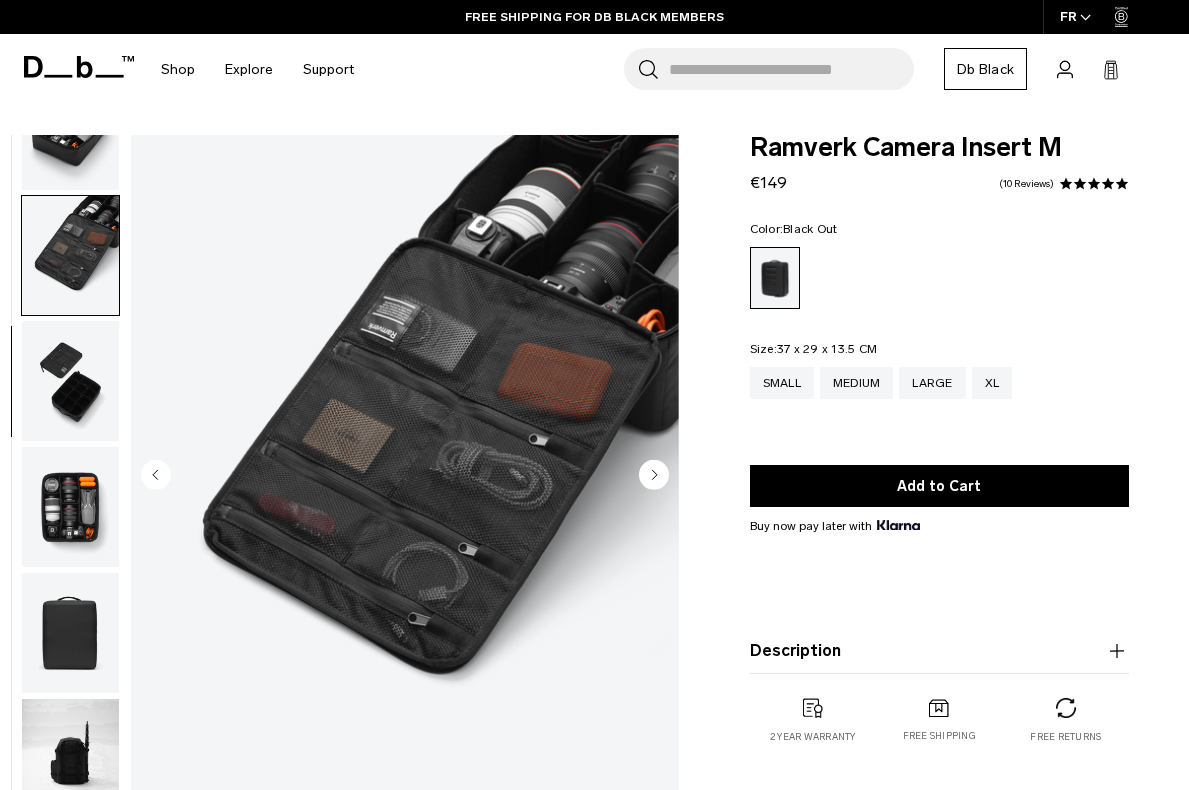click at bounding box center (70, 507) 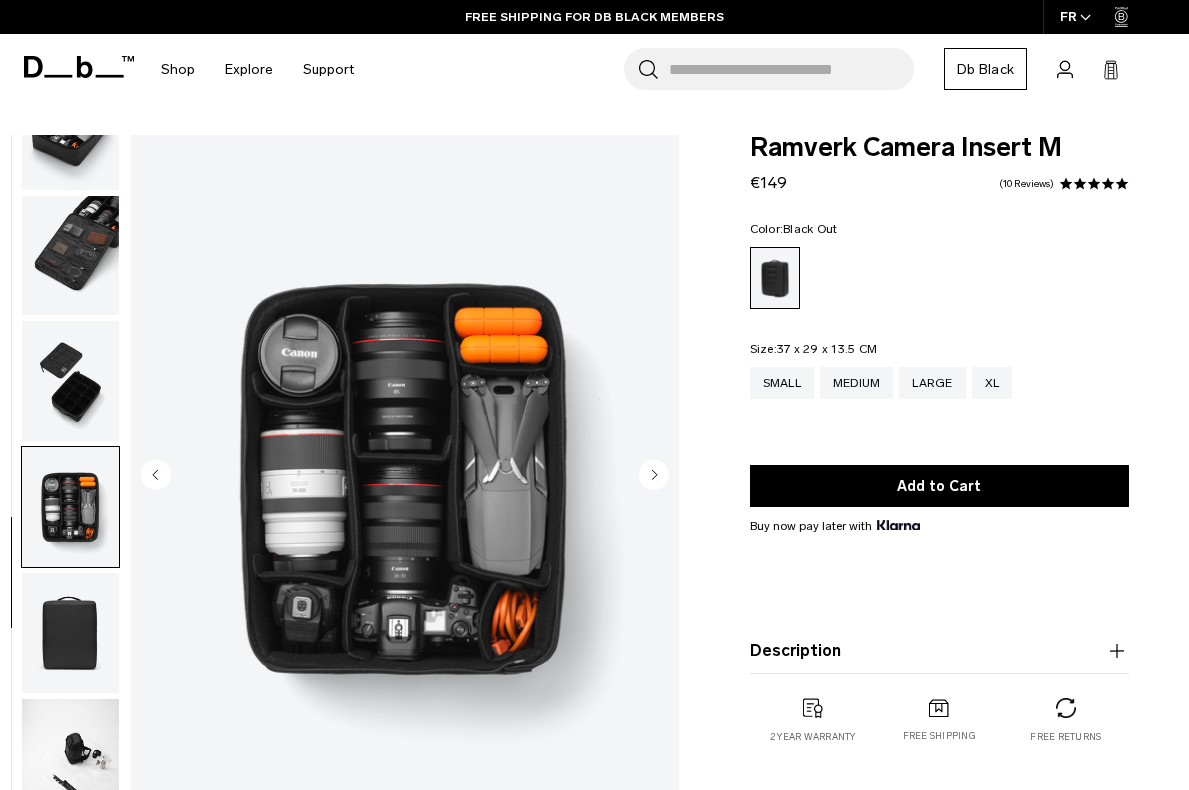 click at bounding box center [70, 759] 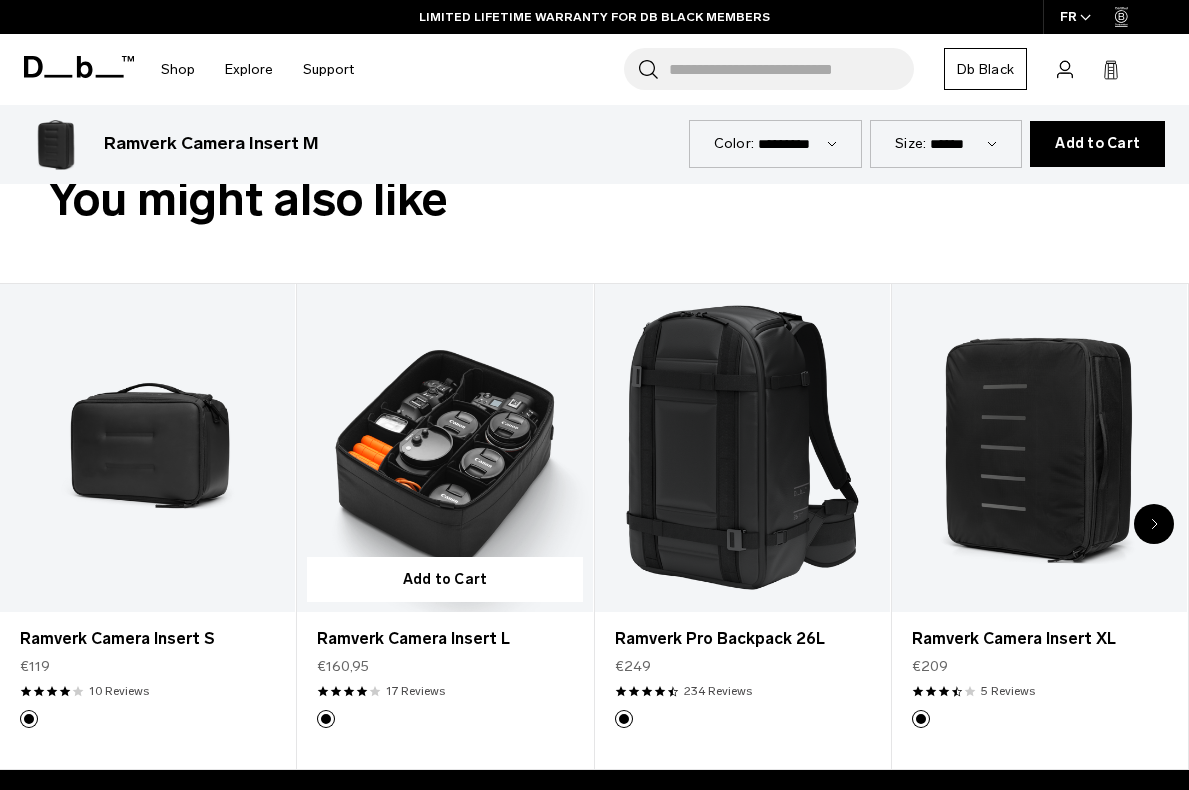scroll, scrollTop: 599, scrollLeft: 0, axis: vertical 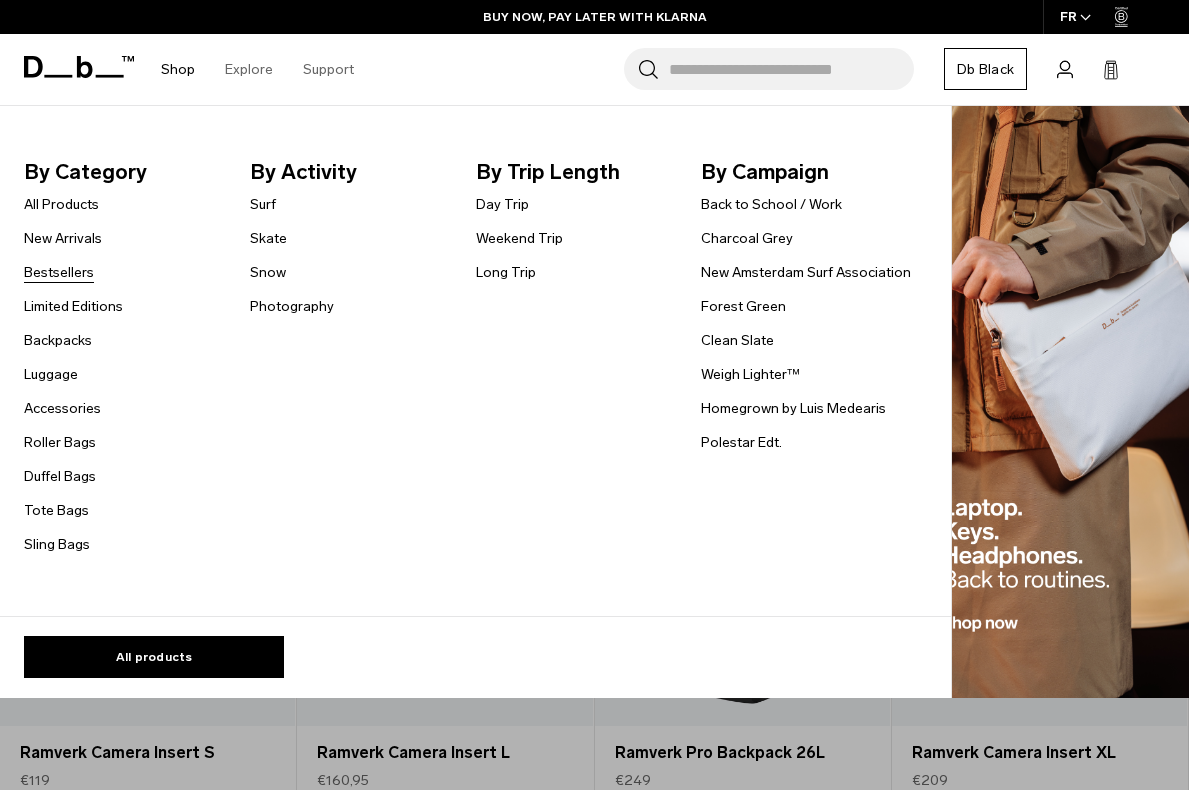 click on "Bestsellers" at bounding box center (59, 272) 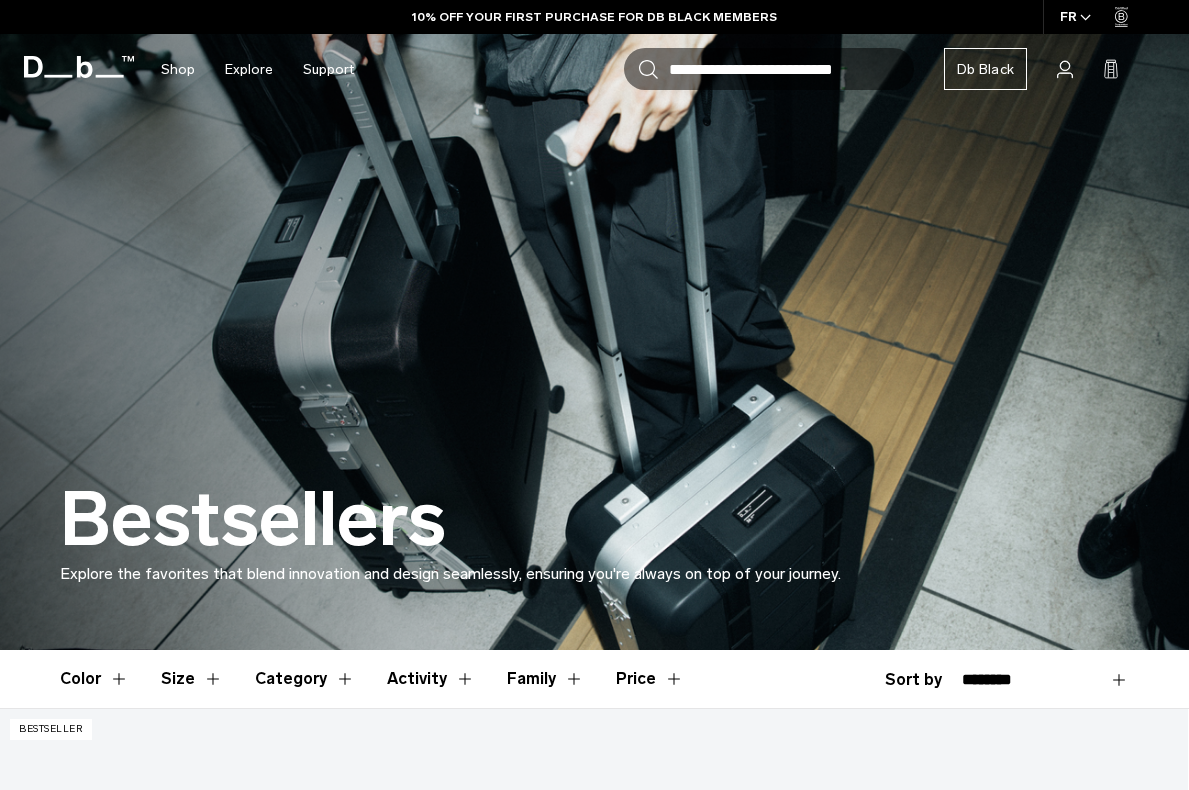 scroll, scrollTop: 534, scrollLeft: 0, axis: vertical 